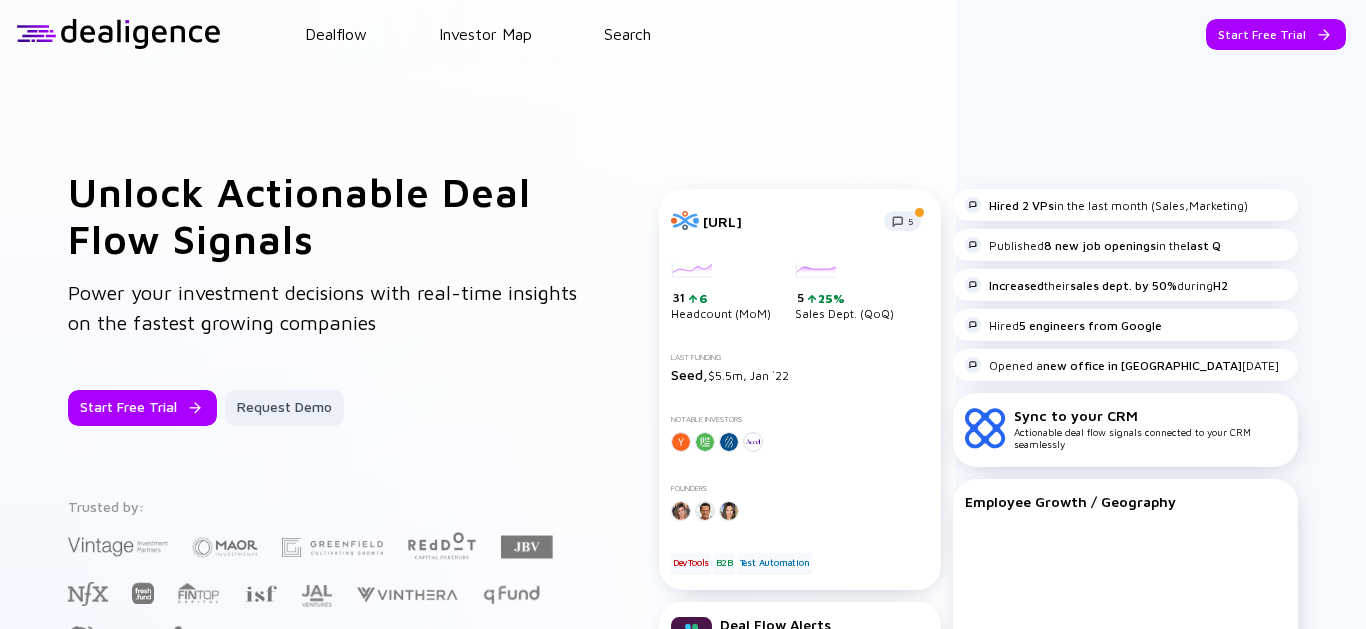 scroll, scrollTop: 0, scrollLeft: 0, axis: both 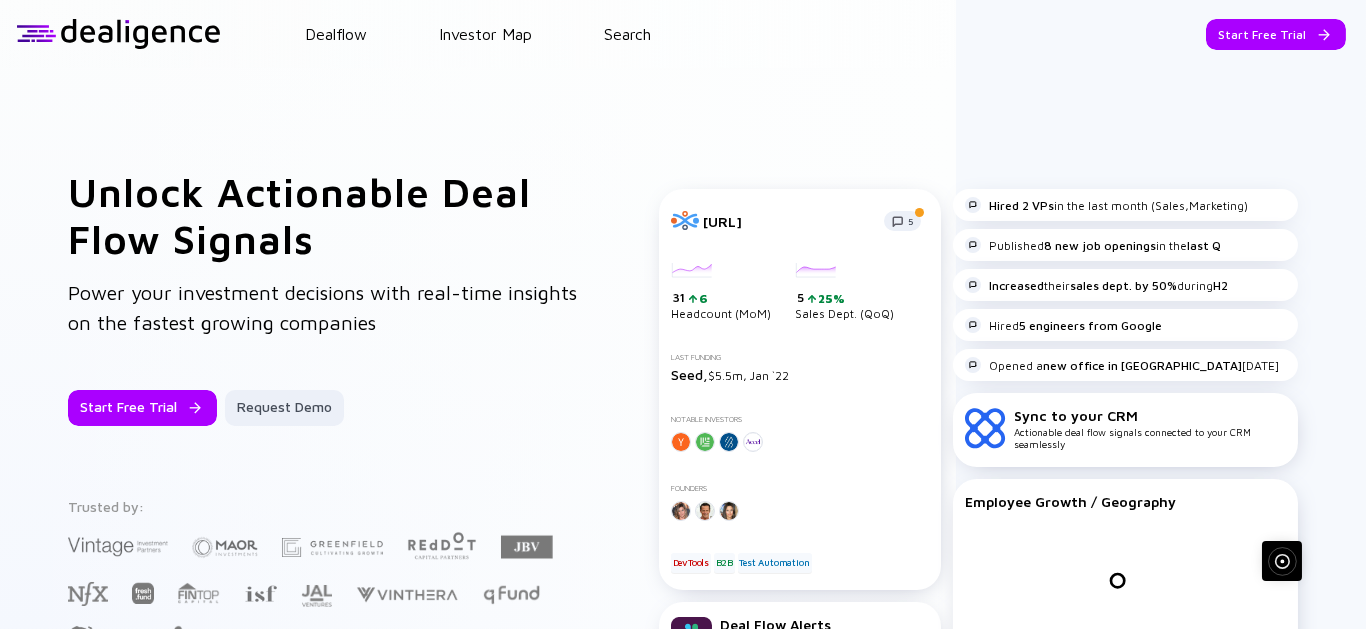 click on "Dealflow Investor Map Search Start Free Trial Dealflow Investor Map Start Free Trial" at bounding box center (683, 34) 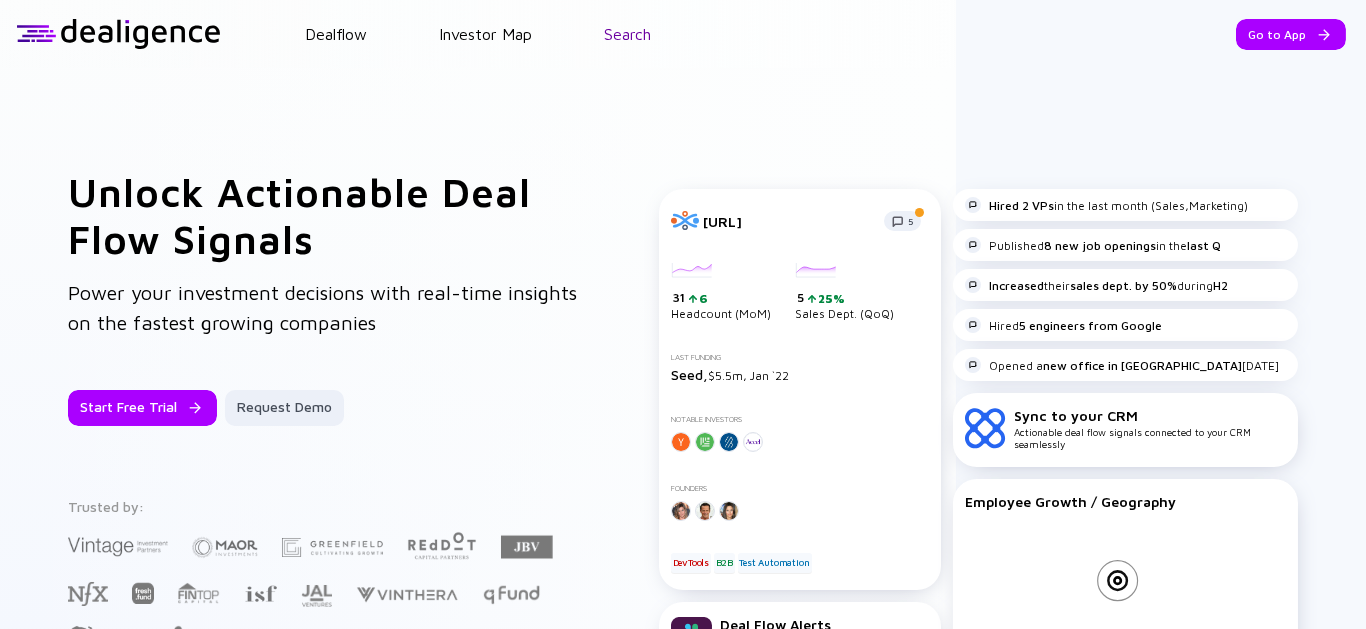 click on "Search" at bounding box center [627, 34] 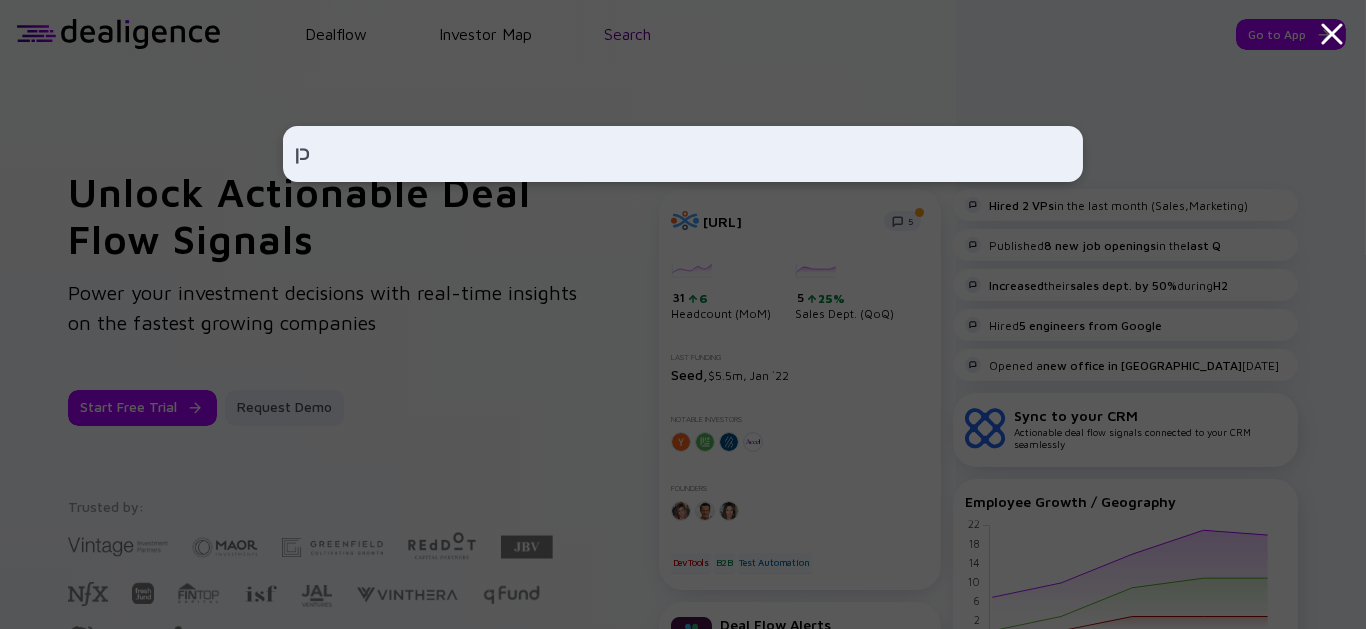 type on "כ" 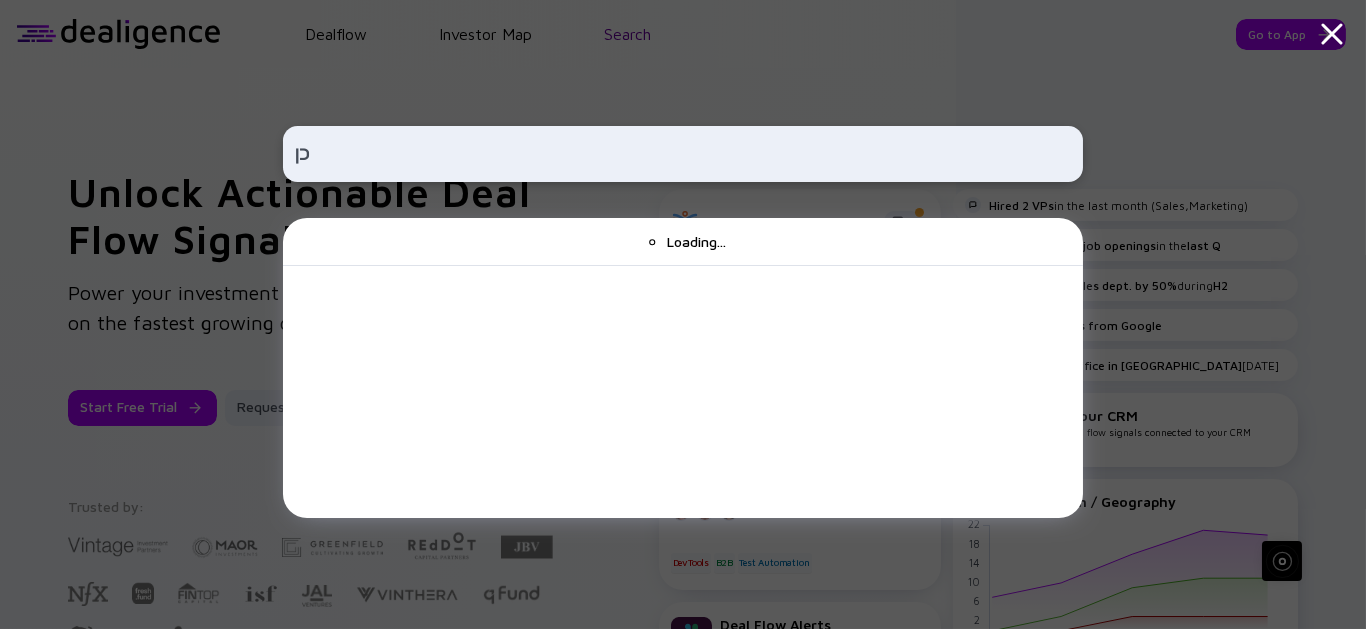 type on "כ" 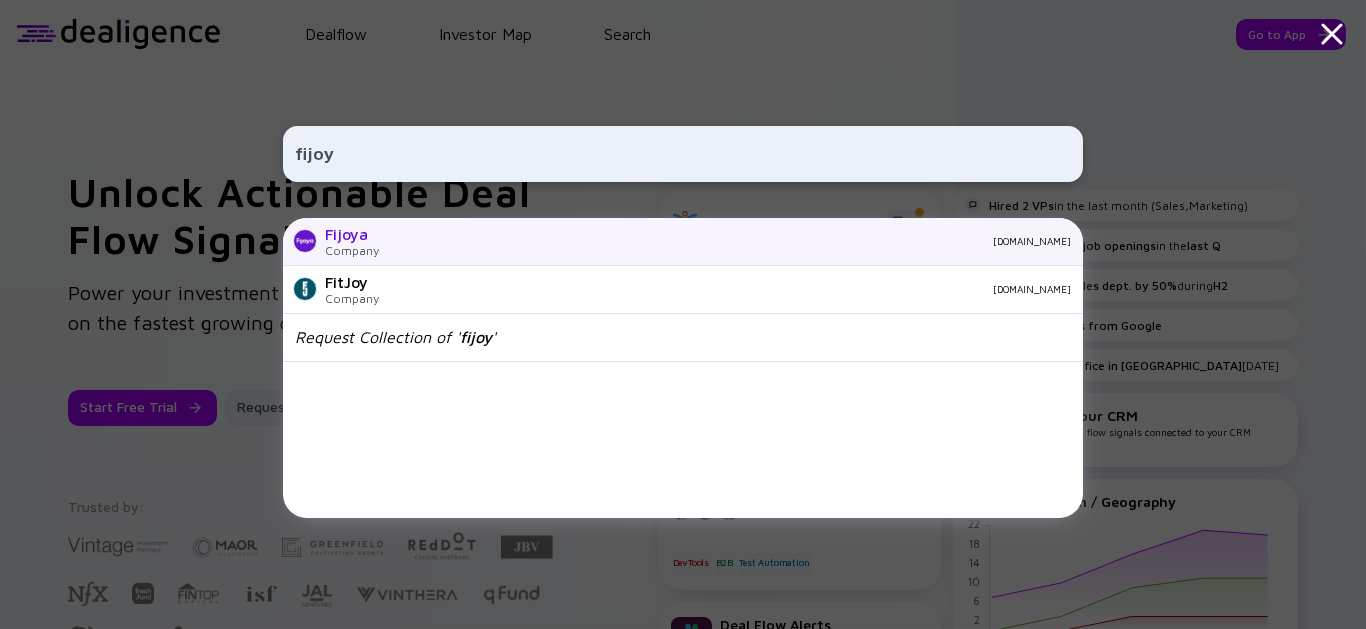 type on "fijoy" 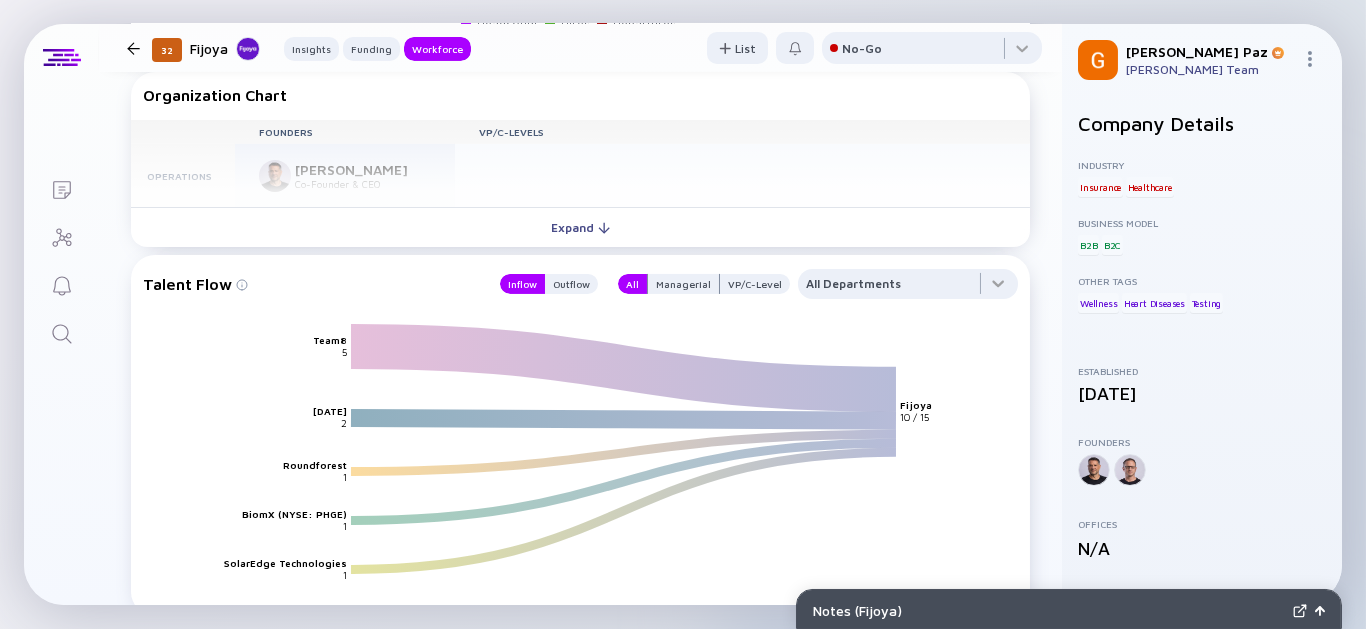 scroll, scrollTop: 2021, scrollLeft: 0, axis: vertical 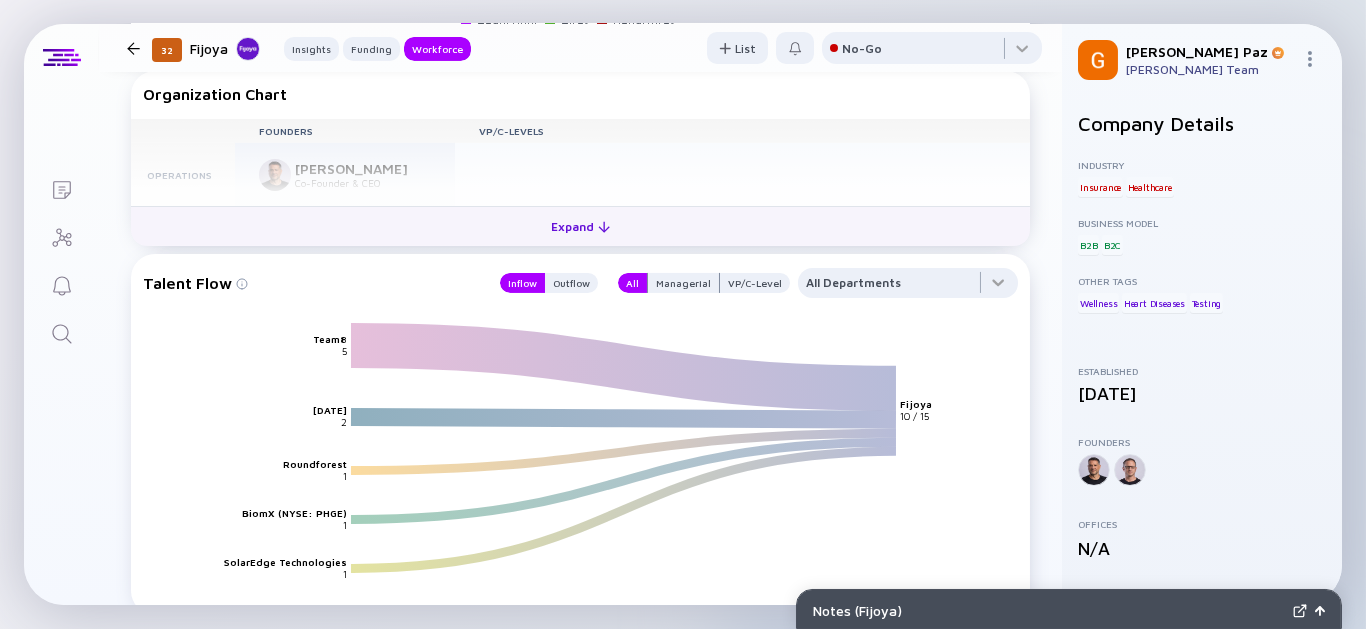 click on "Expand" at bounding box center [580, 226] 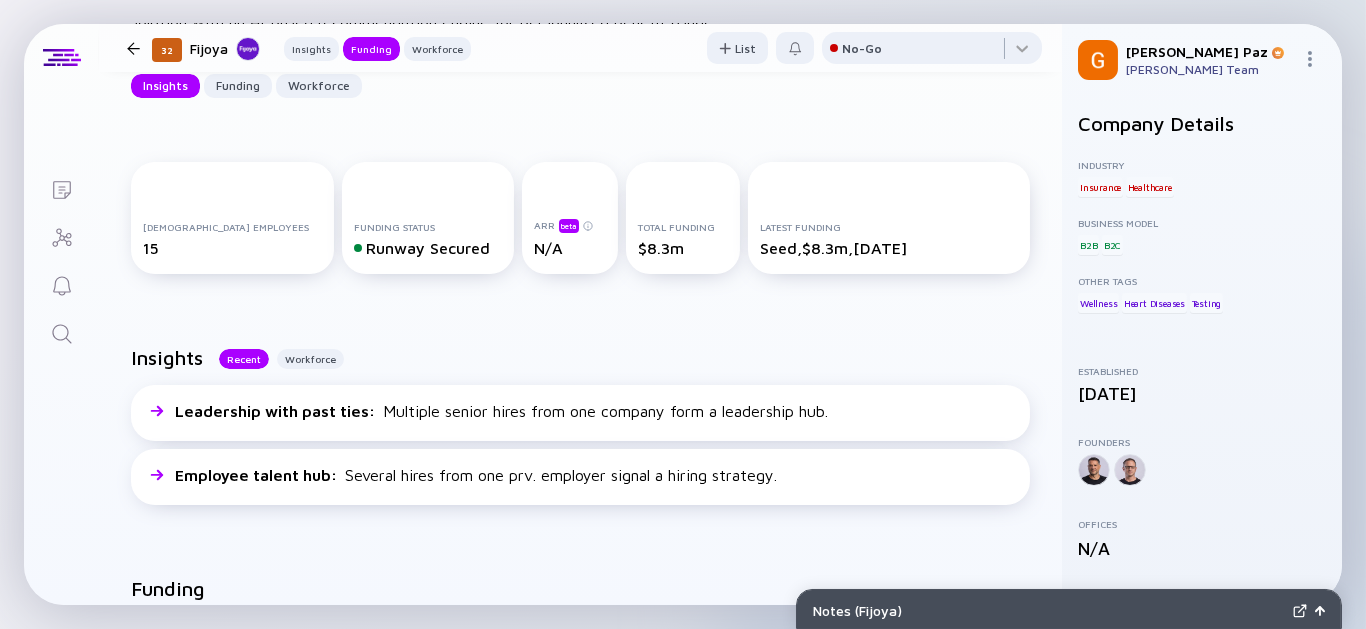 scroll, scrollTop: 21, scrollLeft: 0, axis: vertical 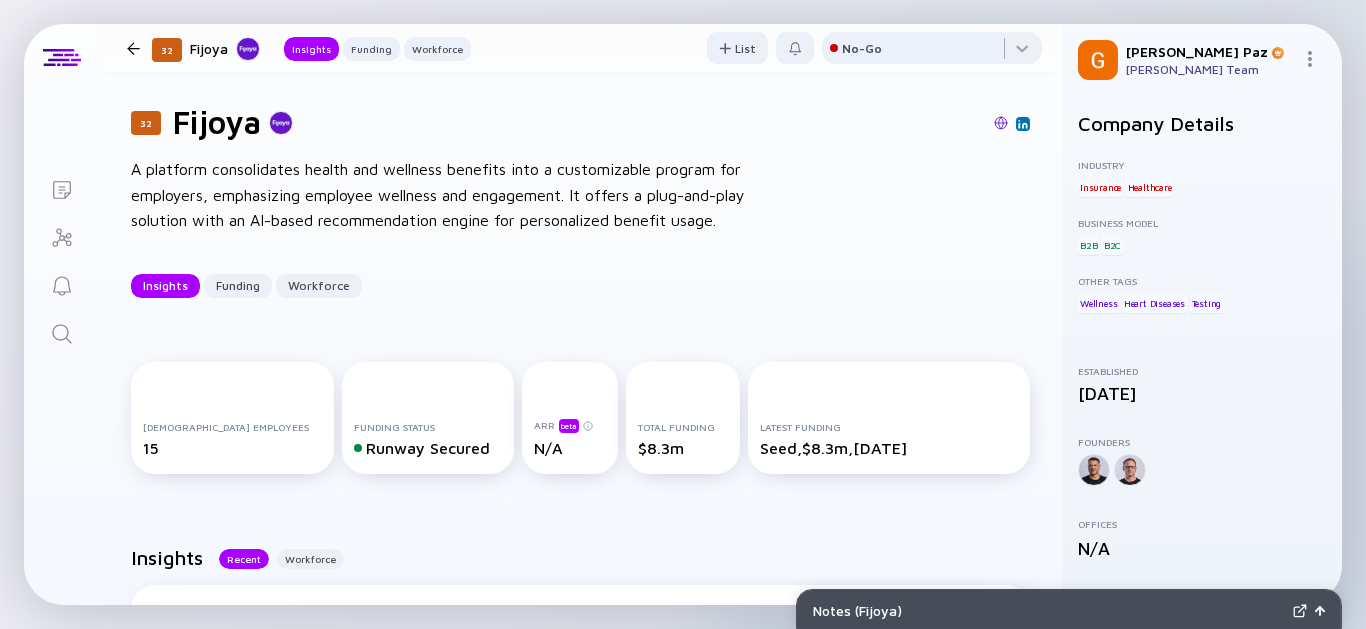 click at bounding box center [1001, 123] 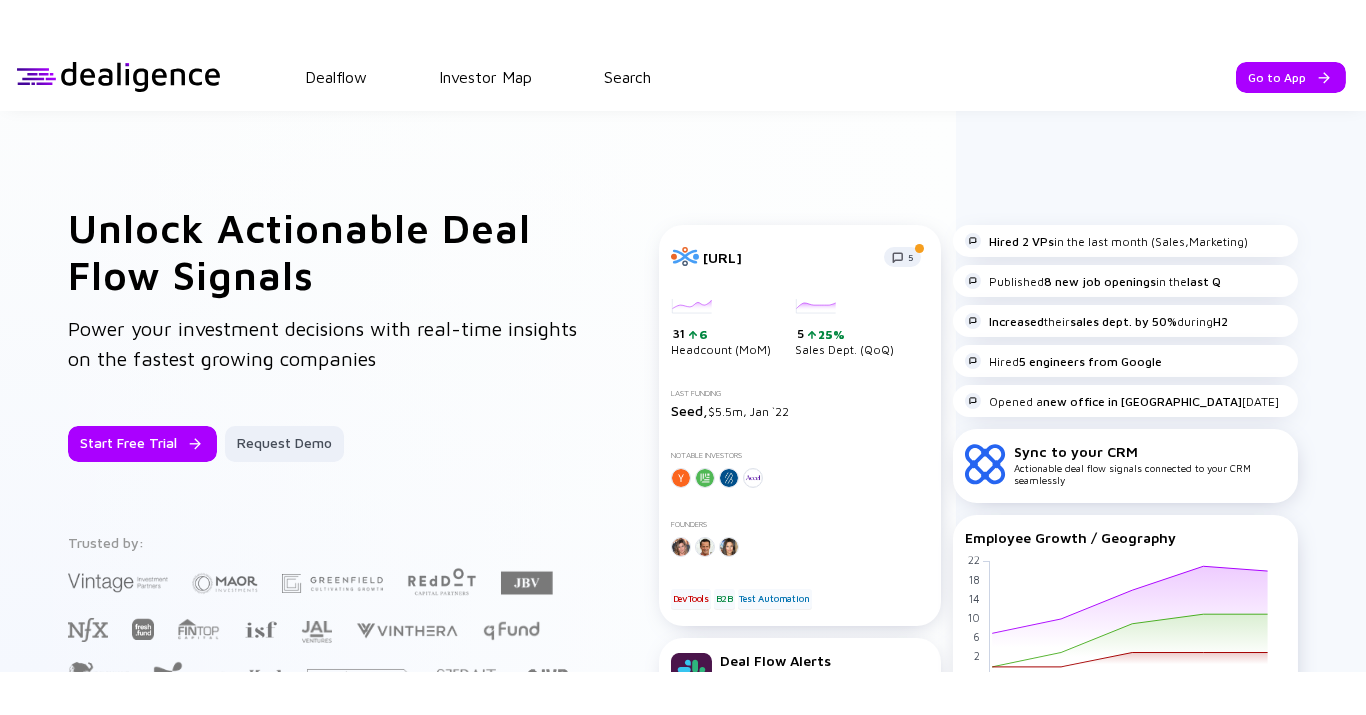 scroll, scrollTop: 0, scrollLeft: 0, axis: both 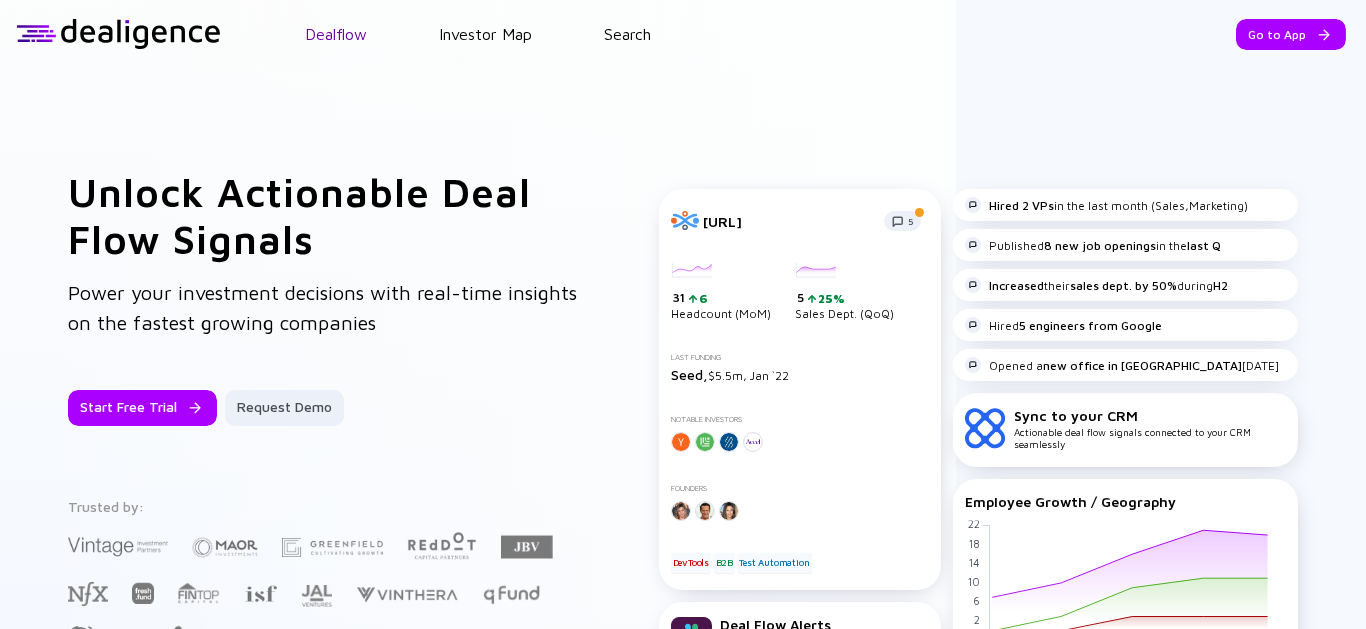 click on "Dealflow" at bounding box center (336, 34) 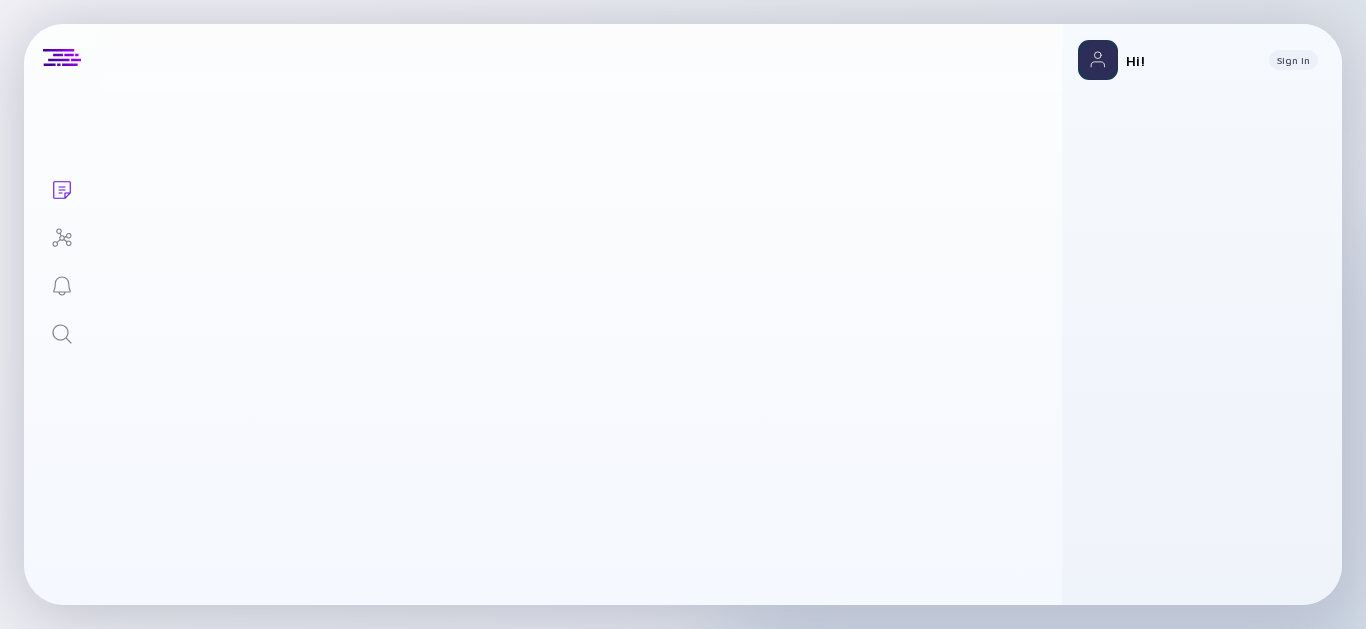 scroll, scrollTop: 0, scrollLeft: 0, axis: both 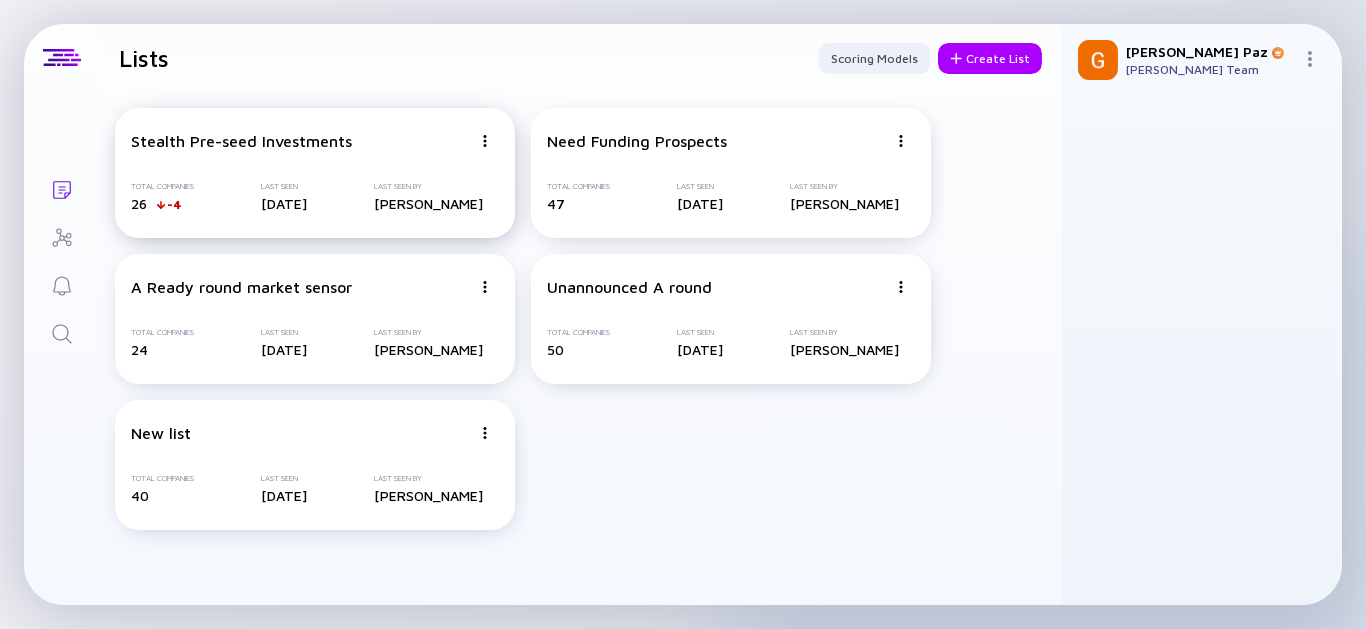 click on "Stealth Pre-seed Investments Total Companies 26 -4 Last Seen [DATE] Last Seen By [PERSON_NAME]" at bounding box center [315, 173] 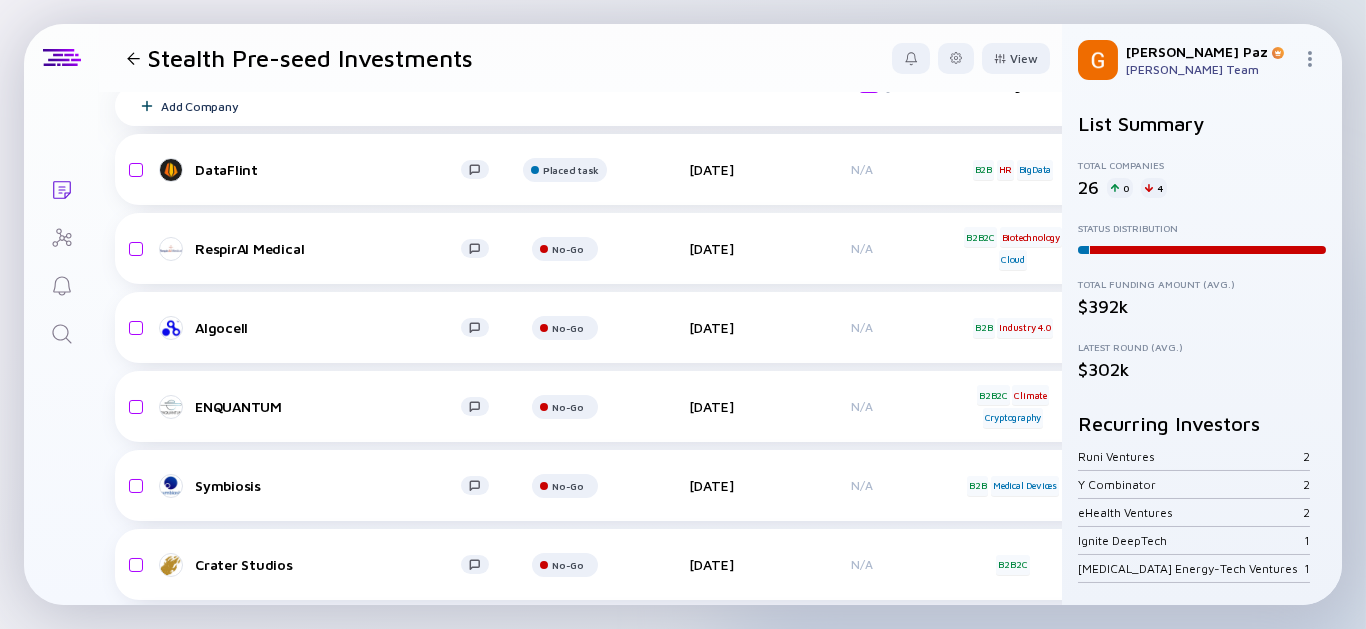 scroll, scrollTop: 0, scrollLeft: 0, axis: both 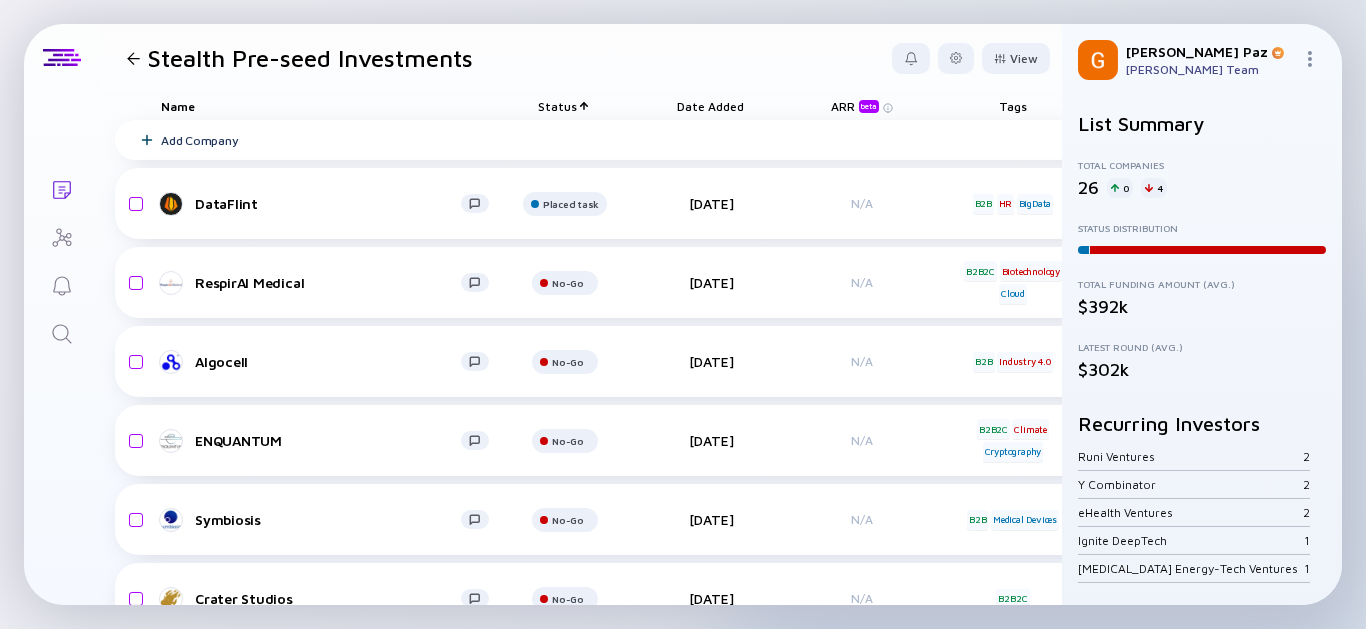 click at bounding box center [133, 58] 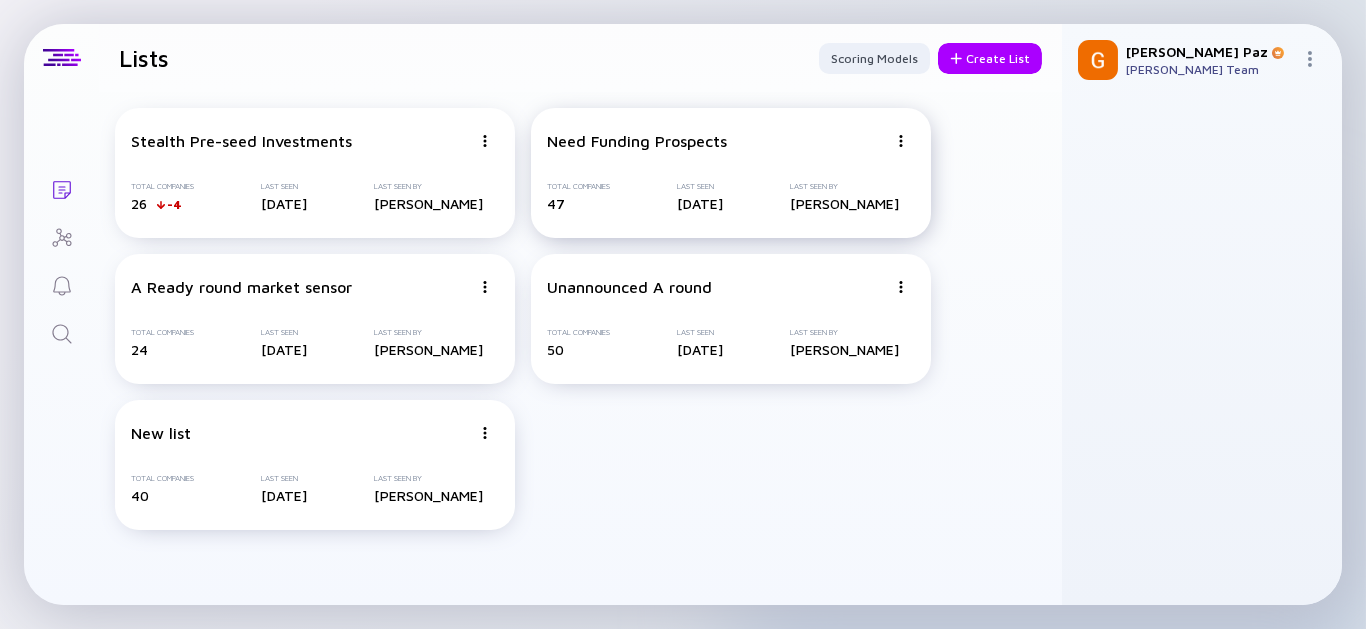 click on "Need Funding Prospects Total Companies 47 Last Seen [DATE] Last Seen By [PERSON_NAME]" at bounding box center [731, 173] 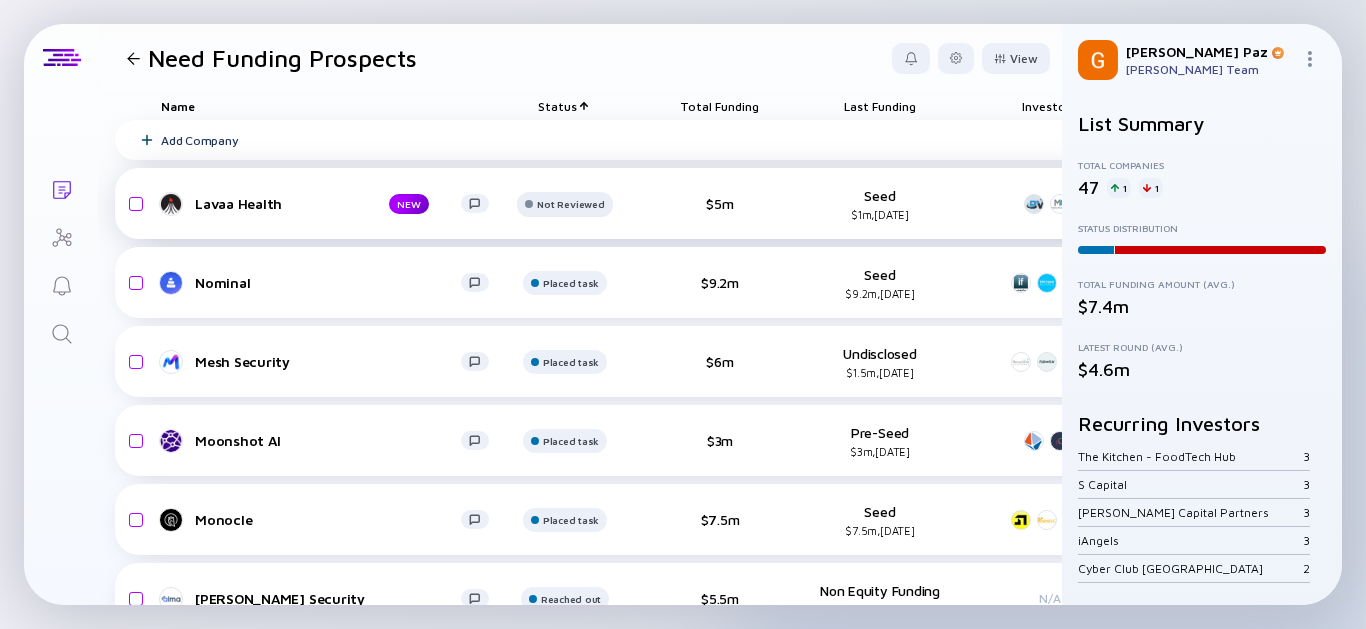 click at bounding box center (564, 212) 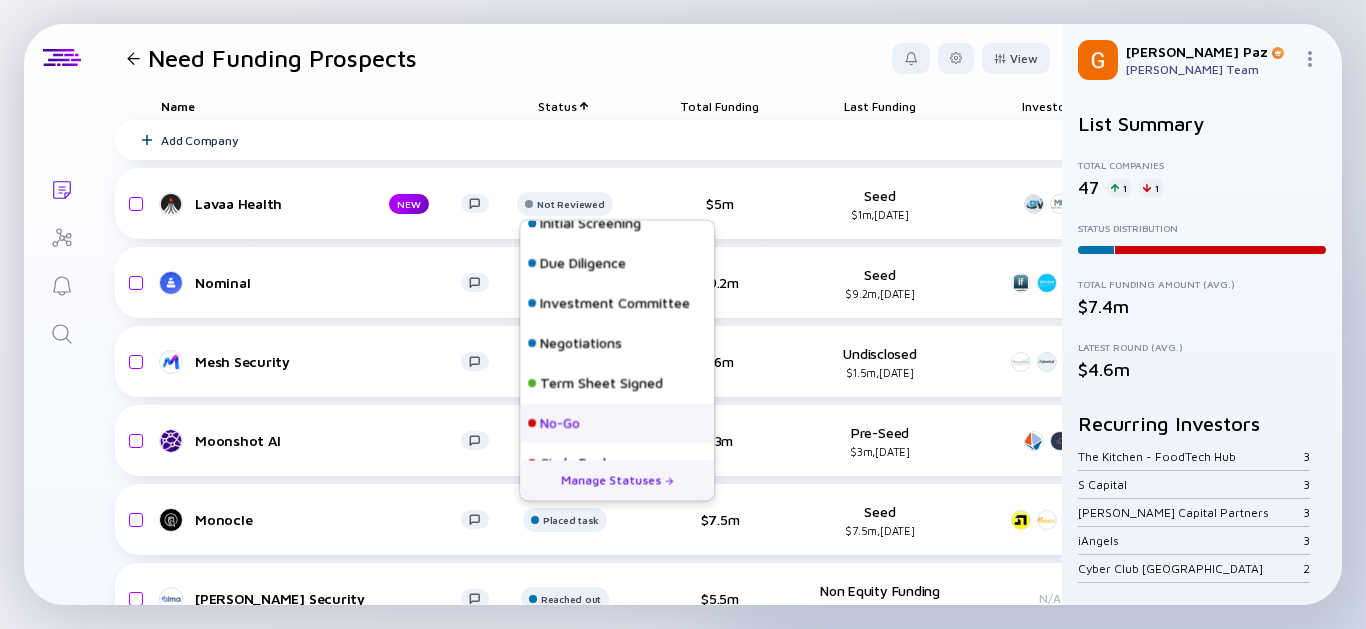 scroll, scrollTop: 207, scrollLeft: 0, axis: vertical 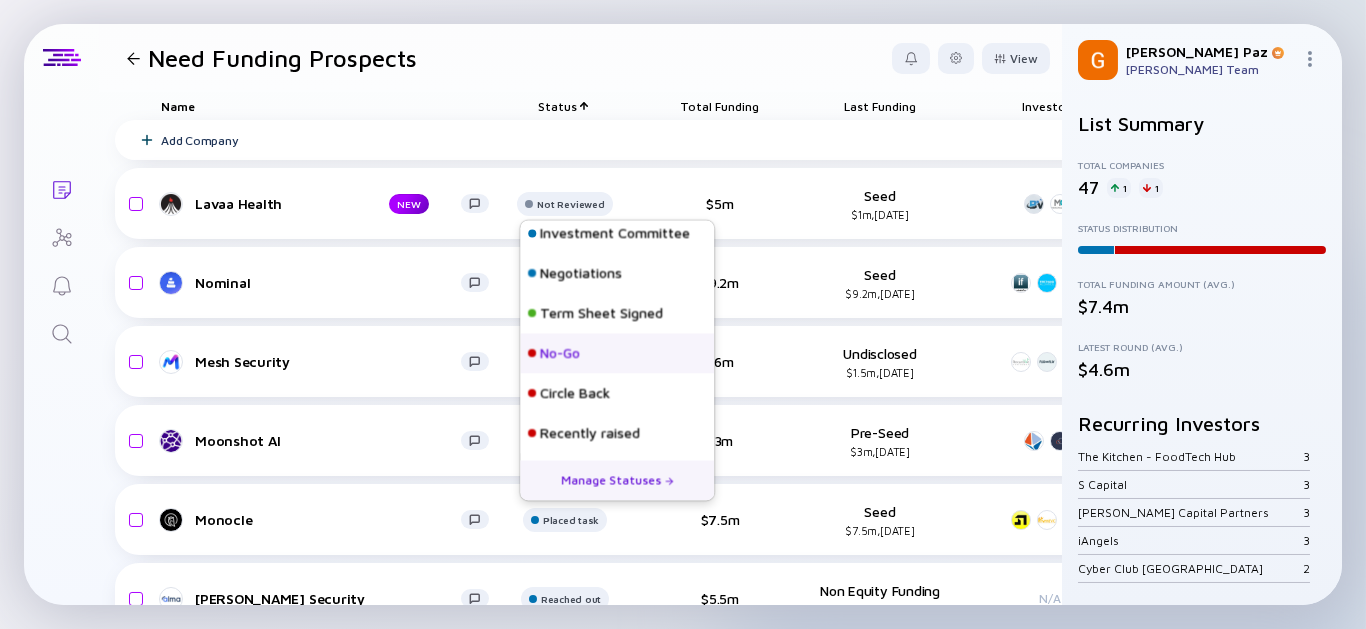 click on "No-Go" at bounding box center [560, 354] 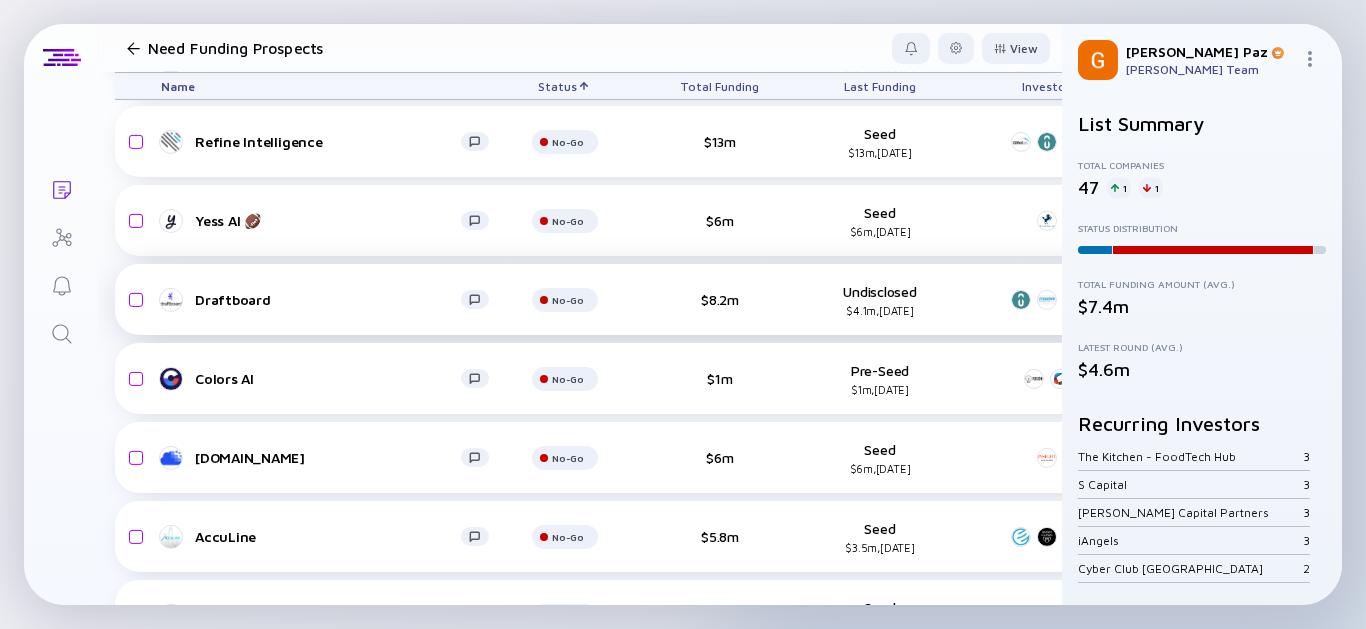scroll, scrollTop: 3291, scrollLeft: 0, axis: vertical 